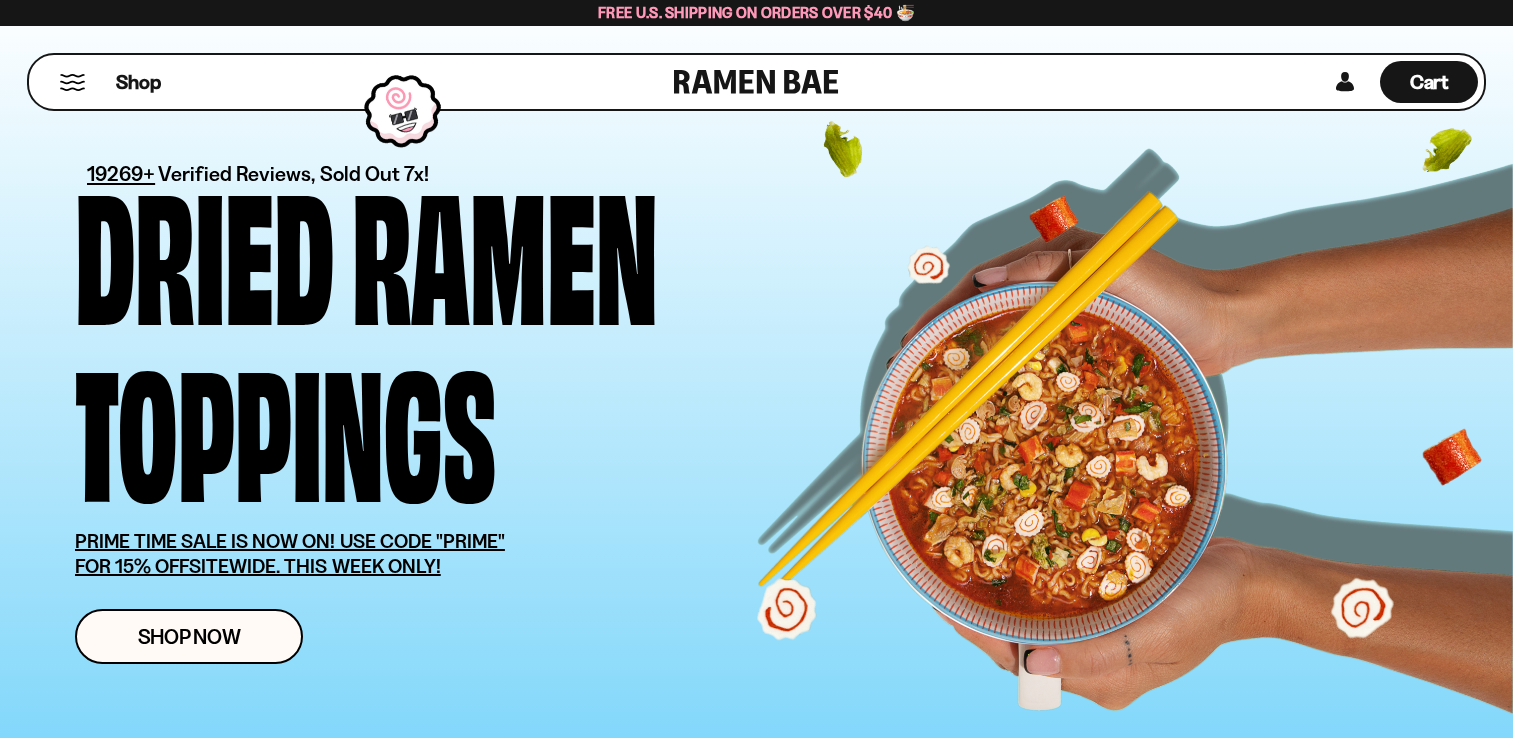 scroll, scrollTop: 0, scrollLeft: 0, axis: both 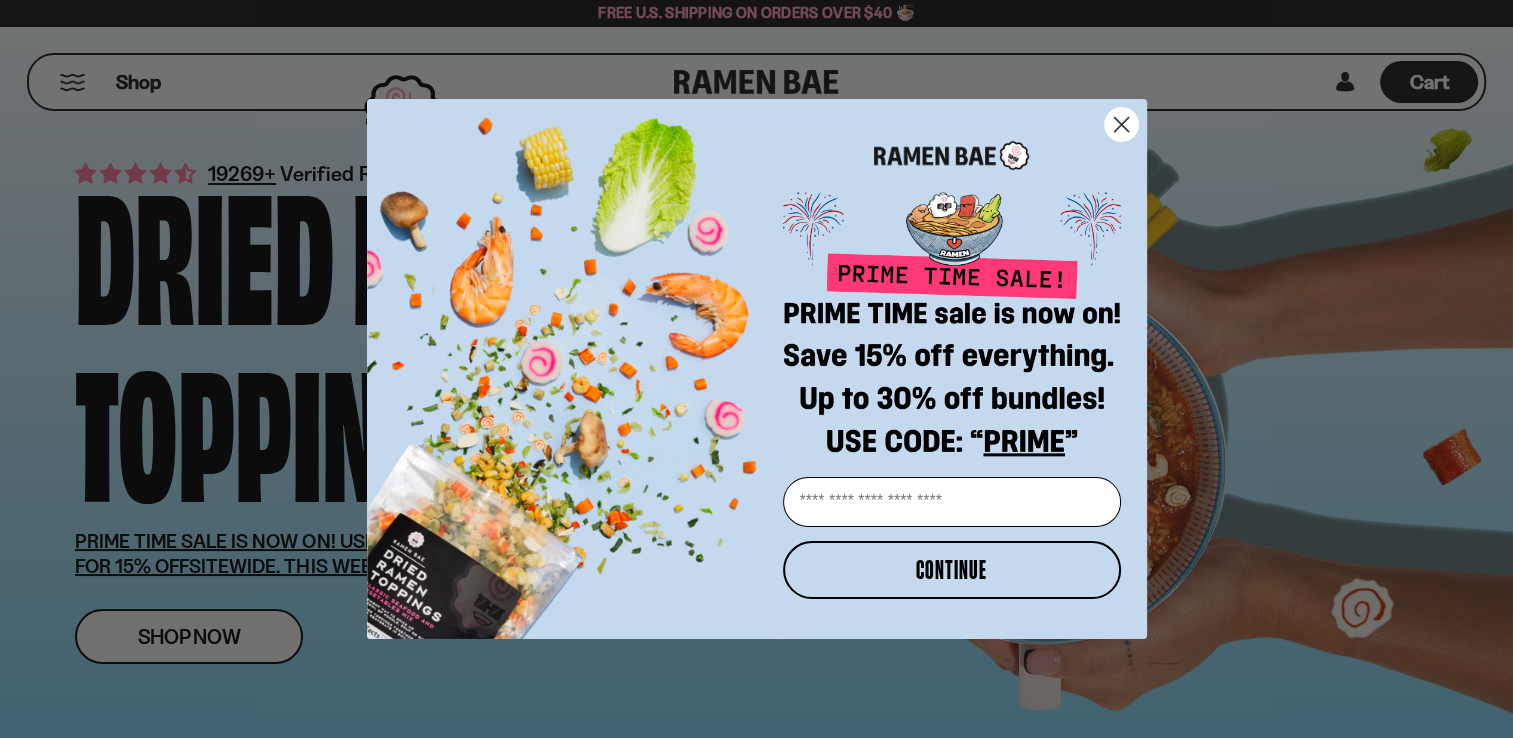 click 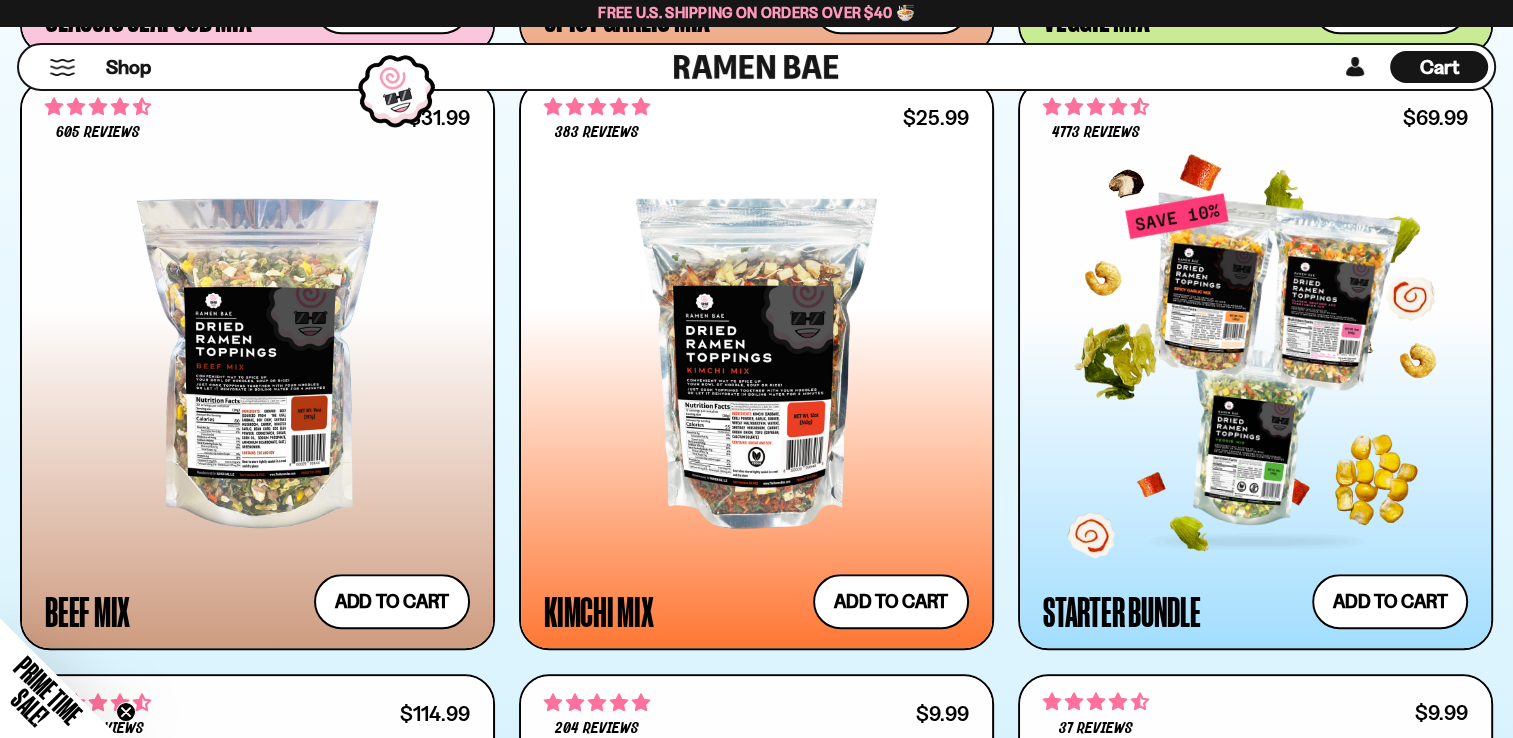 scroll, scrollTop: 1500, scrollLeft: 0, axis: vertical 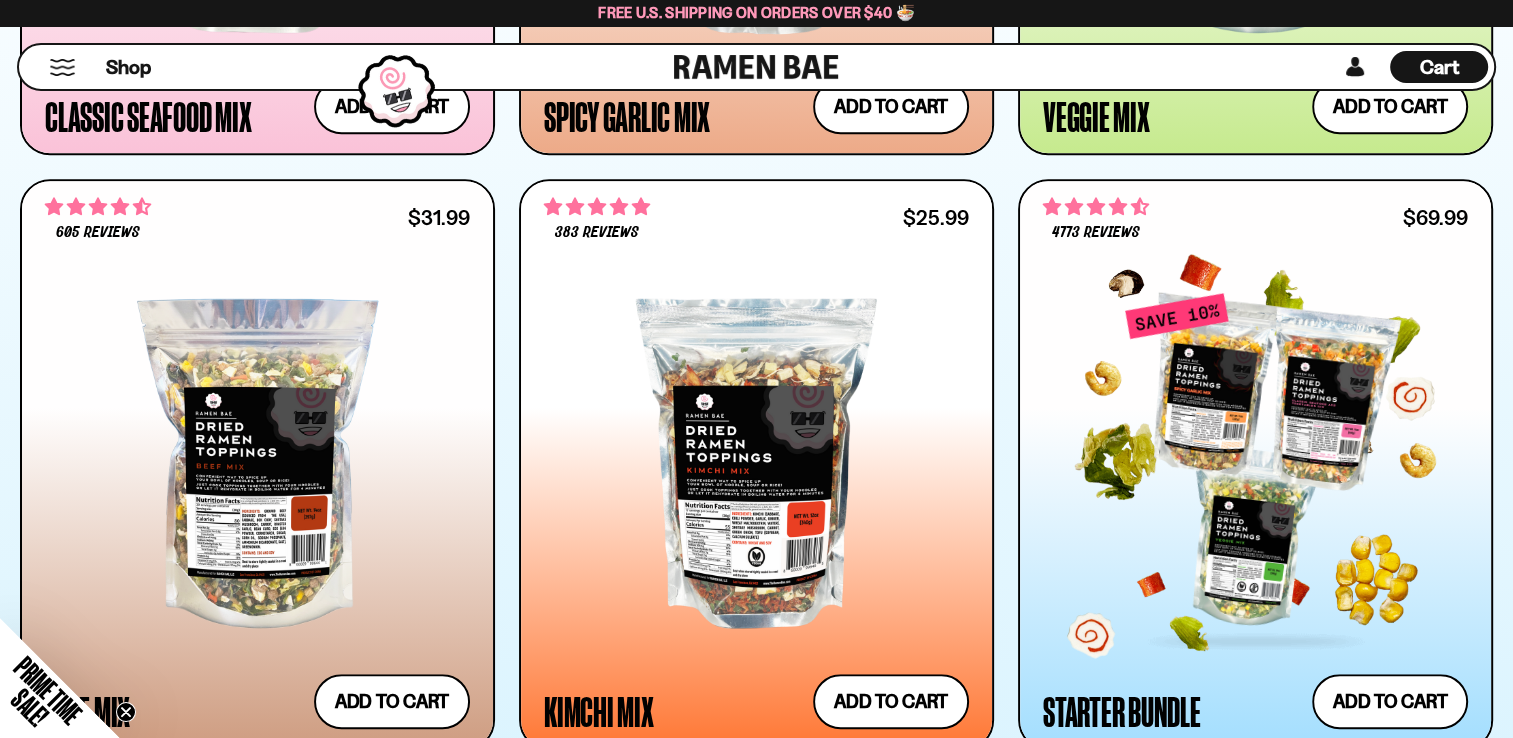 click at bounding box center (1255, 463) 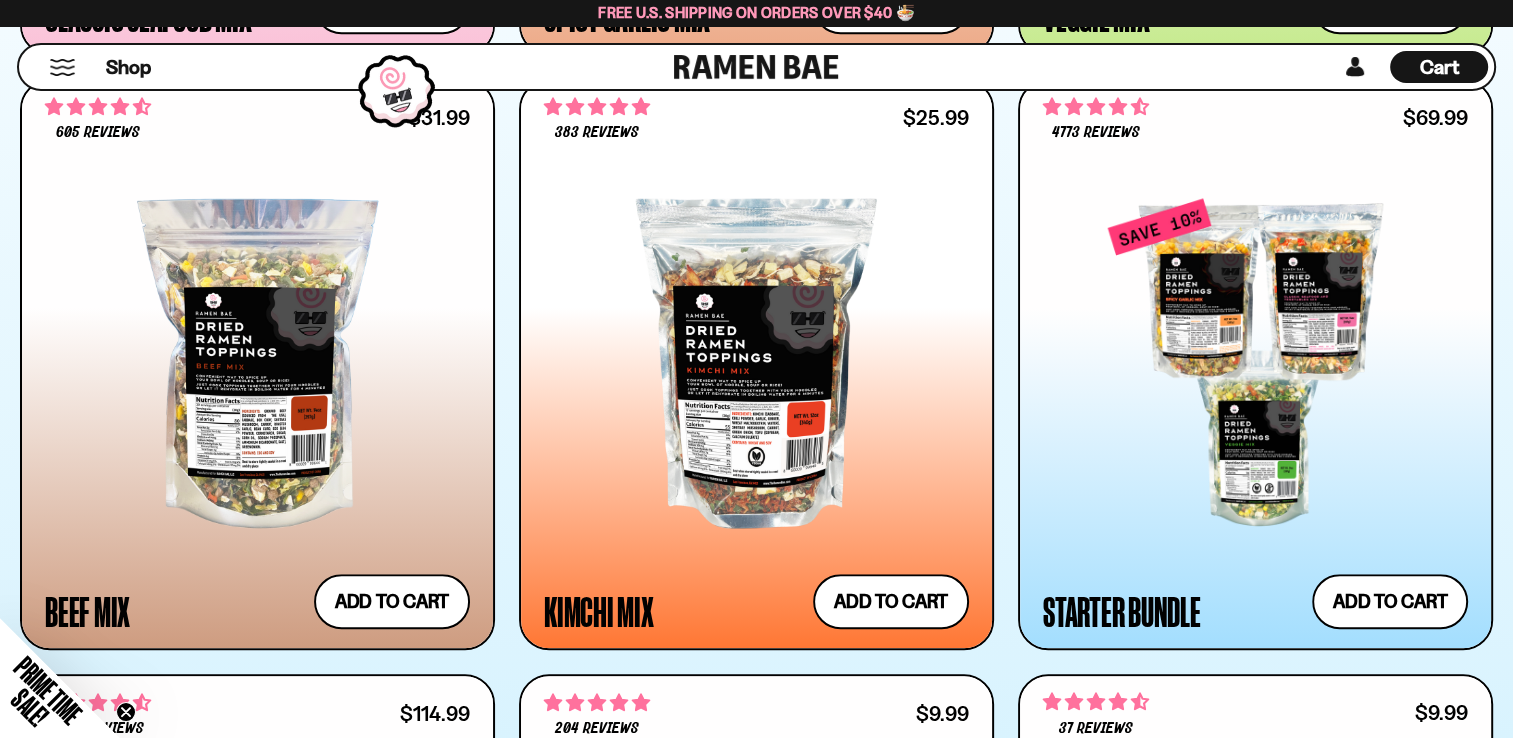scroll, scrollTop: 1600, scrollLeft: 0, axis: vertical 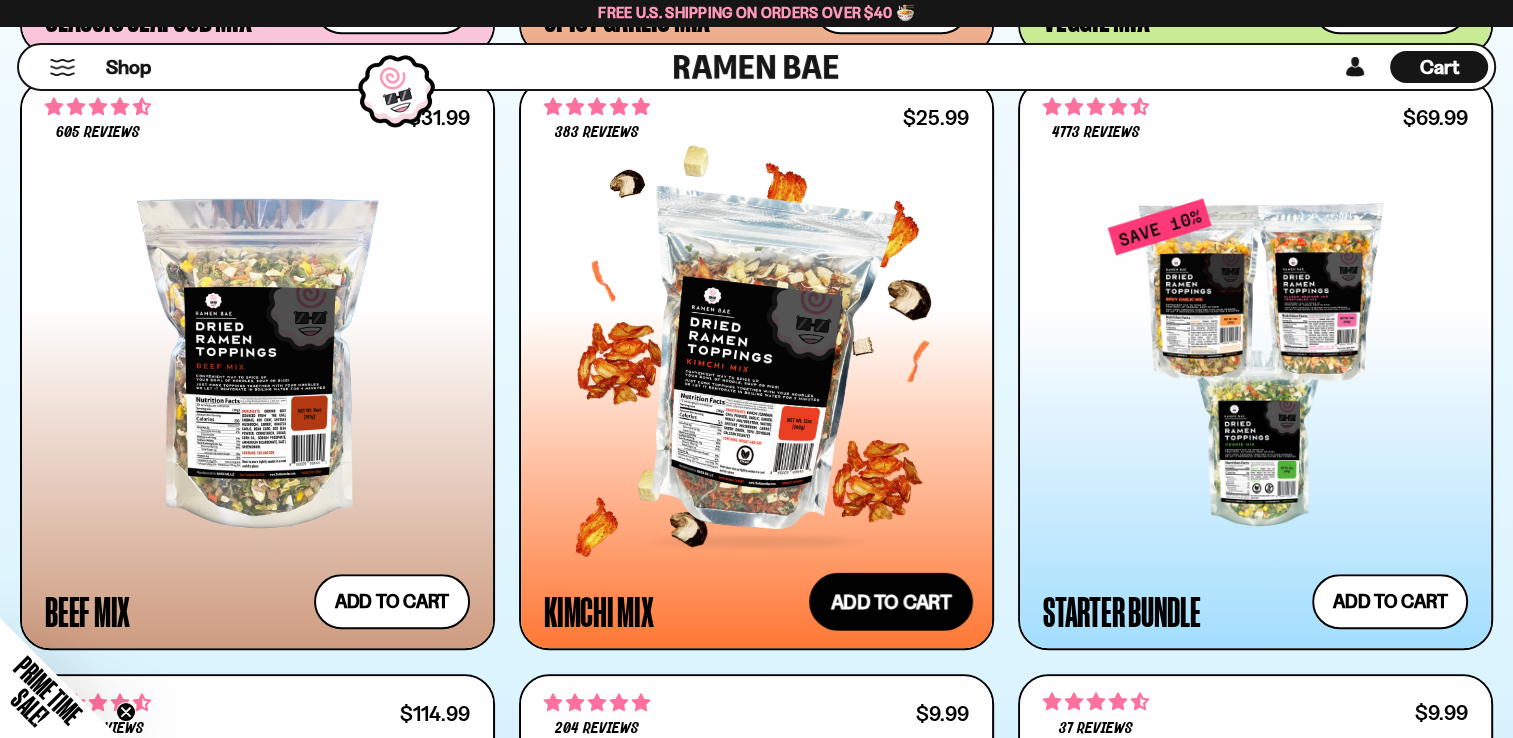 click on "Add to cart
Add
—
Regular price
$25.99
Regular price
Sale price
$25.99
Unit price
/
per" at bounding box center [891, 602] 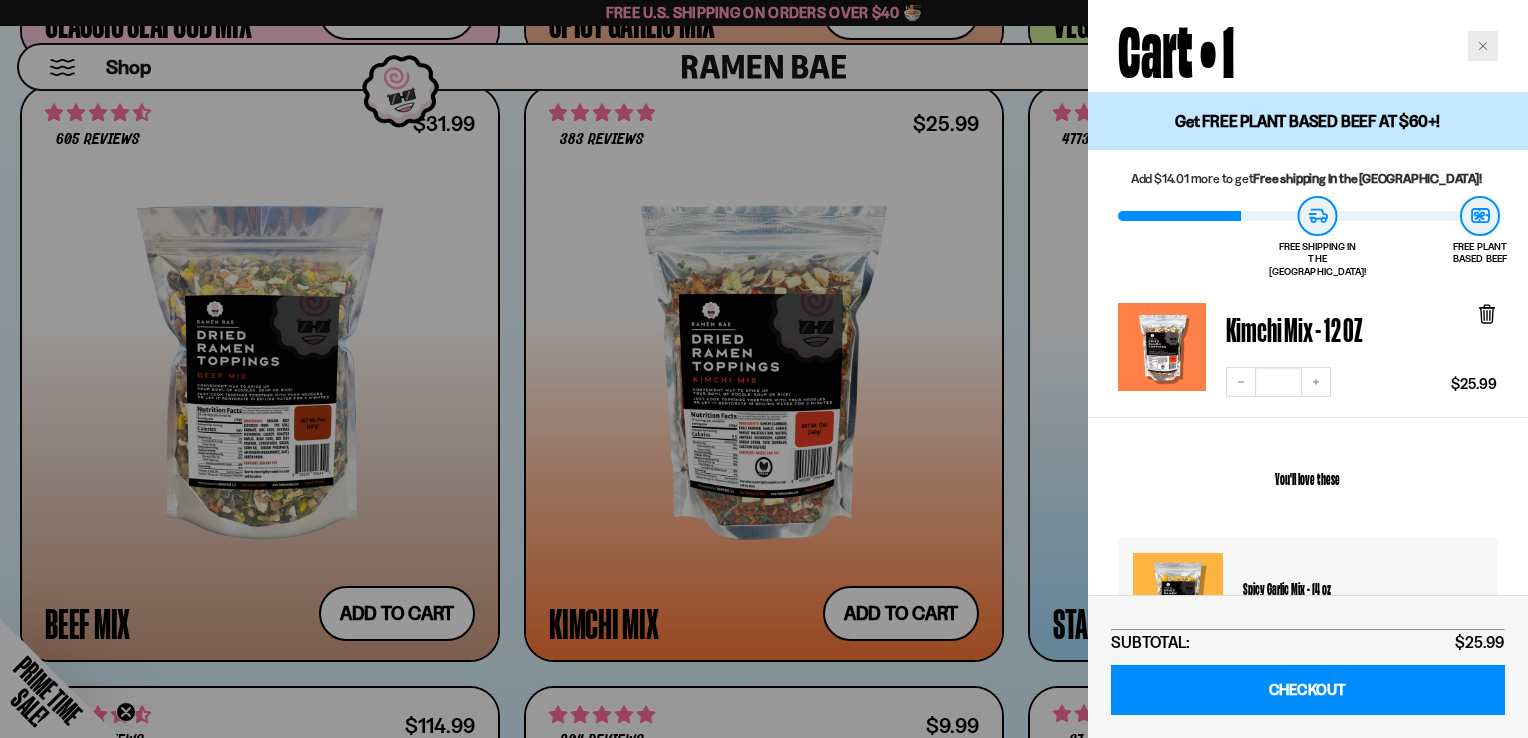 click 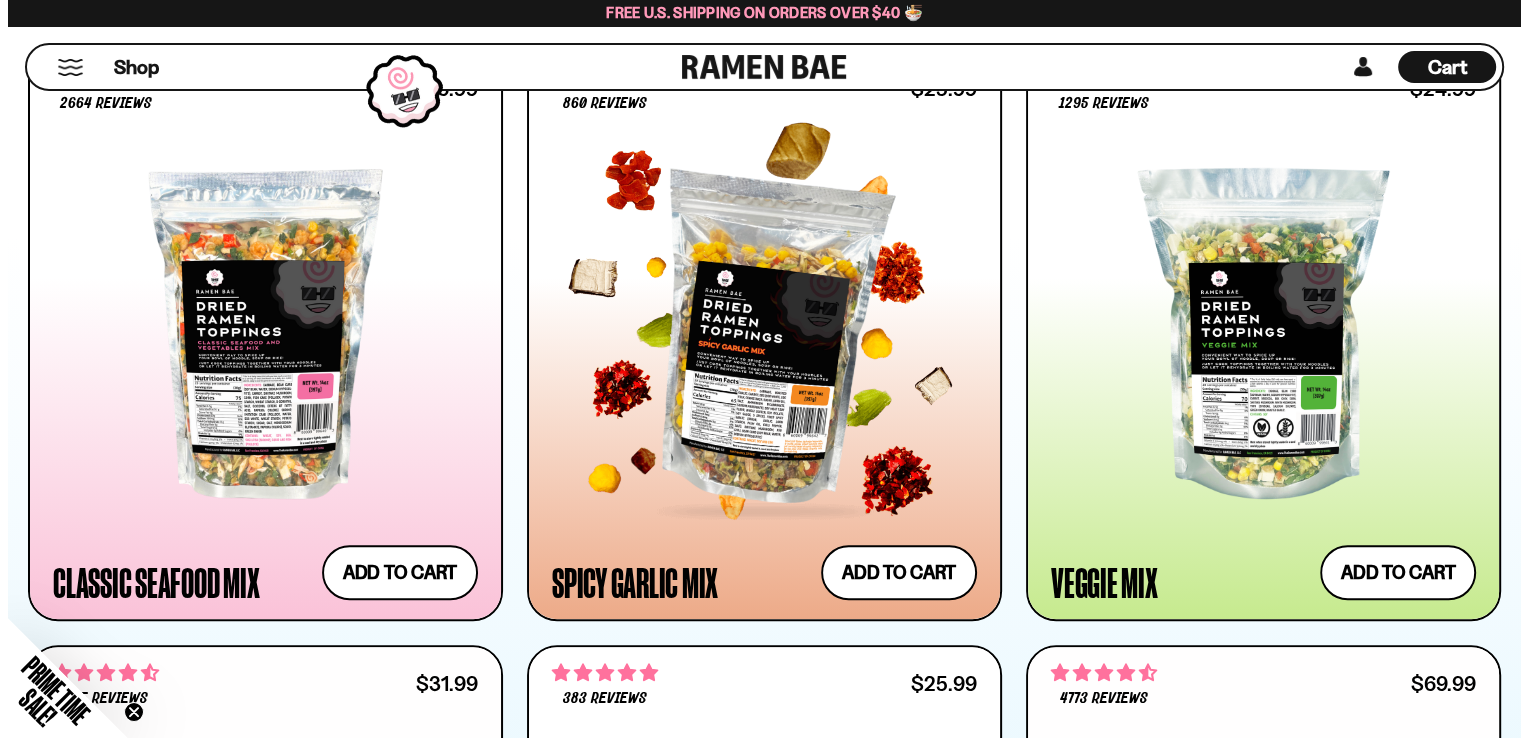 scroll, scrollTop: 1000, scrollLeft: 0, axis: vertical 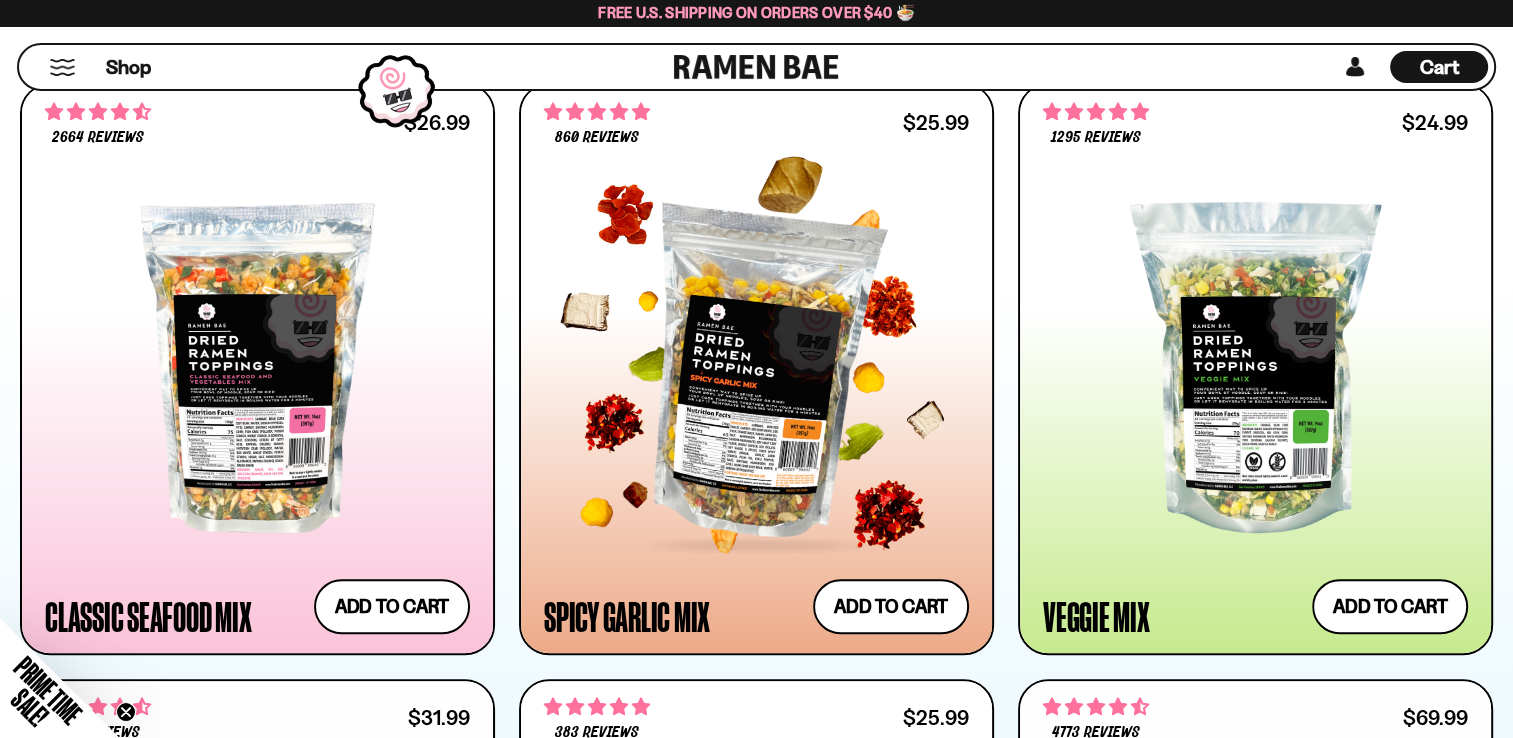 click at bounding box center [756, 367] 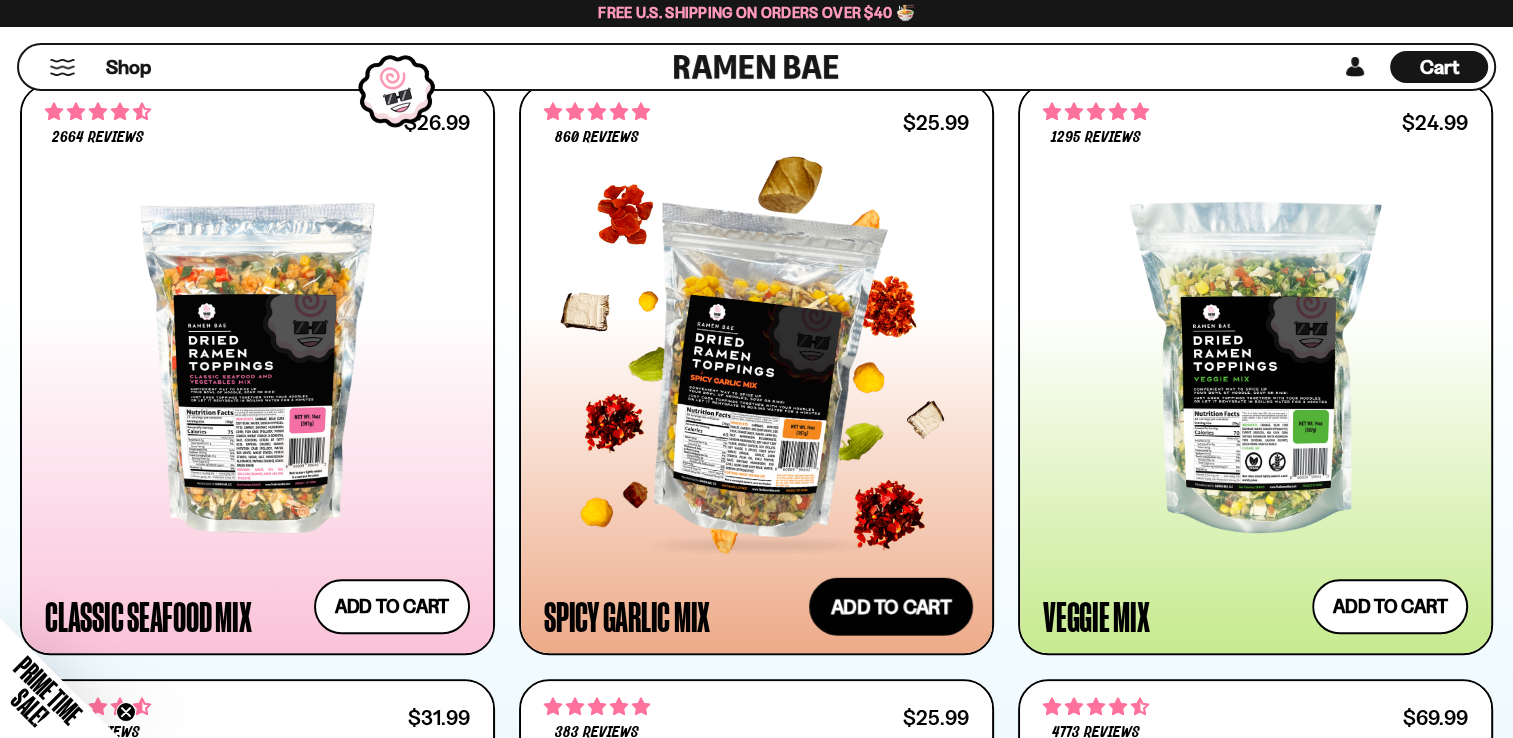 click on "Add to cart
Add
—
Regular price
$25.99
Regular price
Sale price
$25.99
Unit price
/
per" at bounding box center [891, 606] 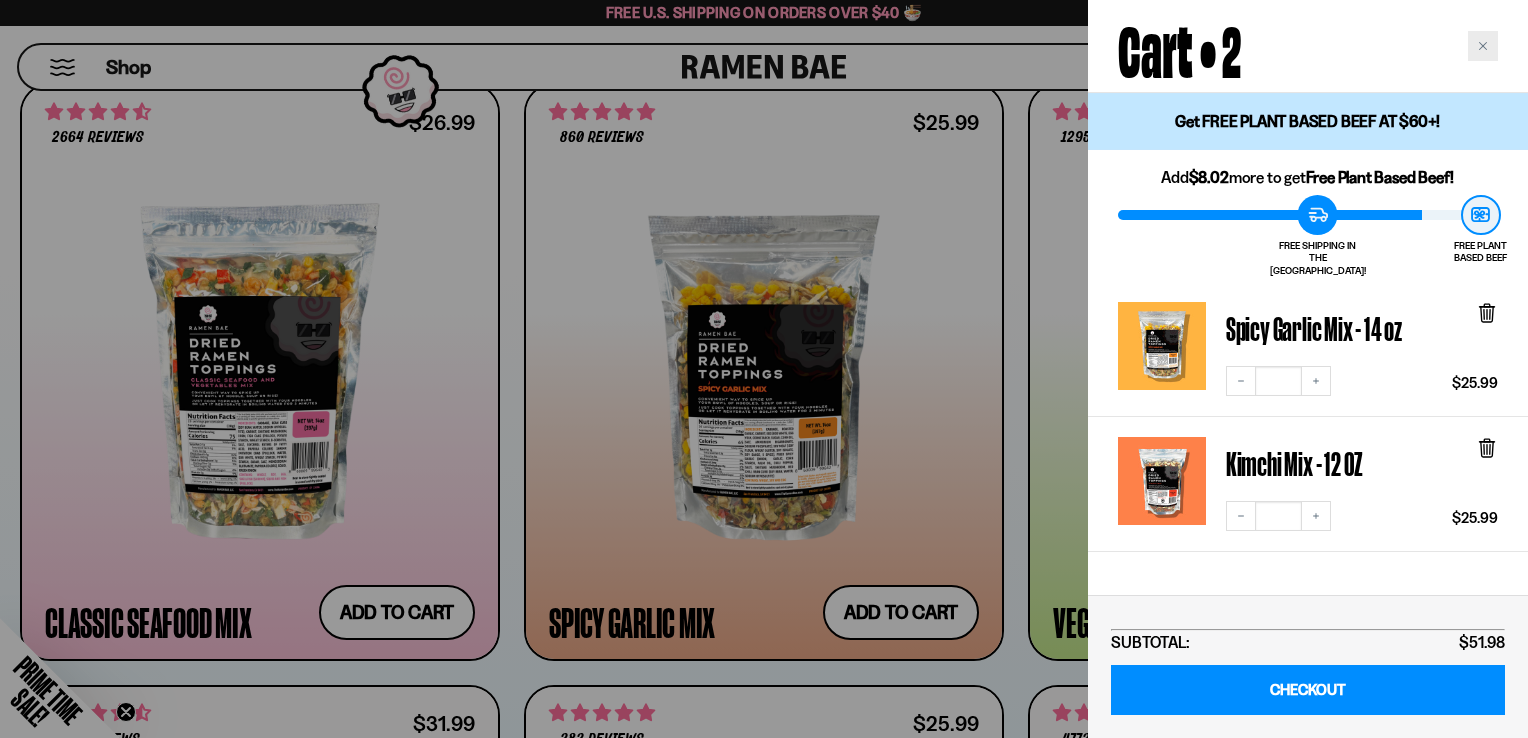 click 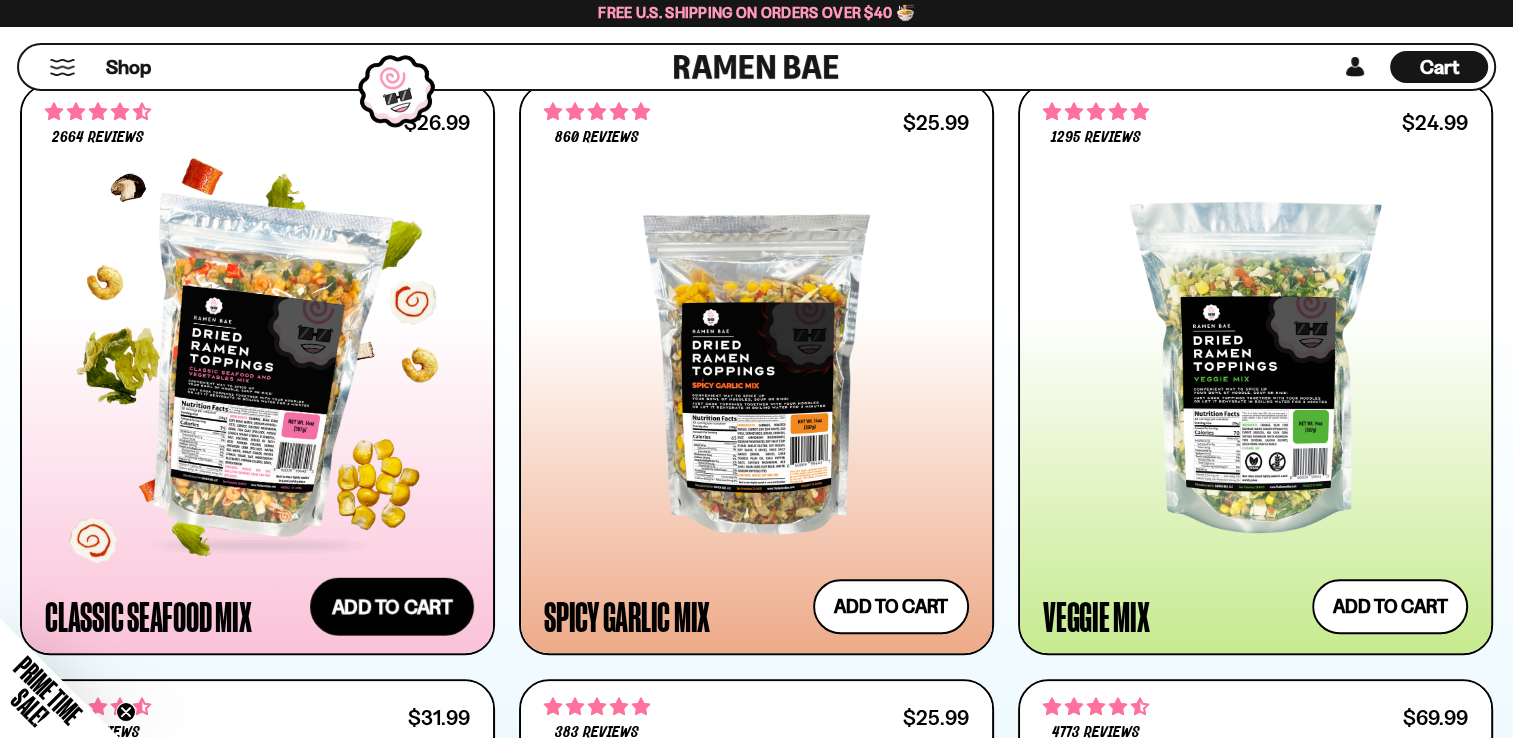 click on "Add to cart
Add
—
Regular price
$26.99
Regular price
Sale price
$26.99
Unit price
/
per" at bounding box center (392, 606) 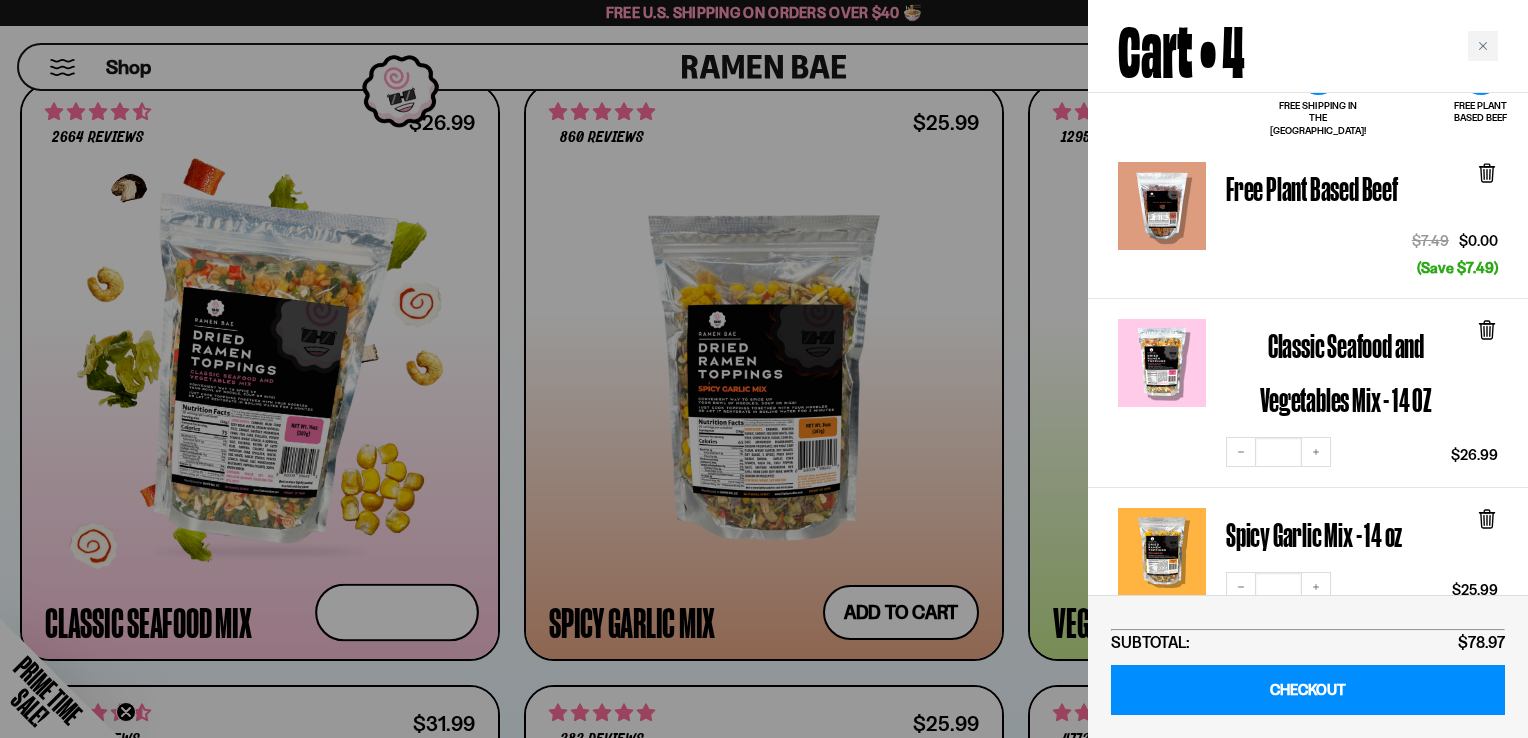 scroll, scrollTop: 0, scrollLeft: 0, axis: both 